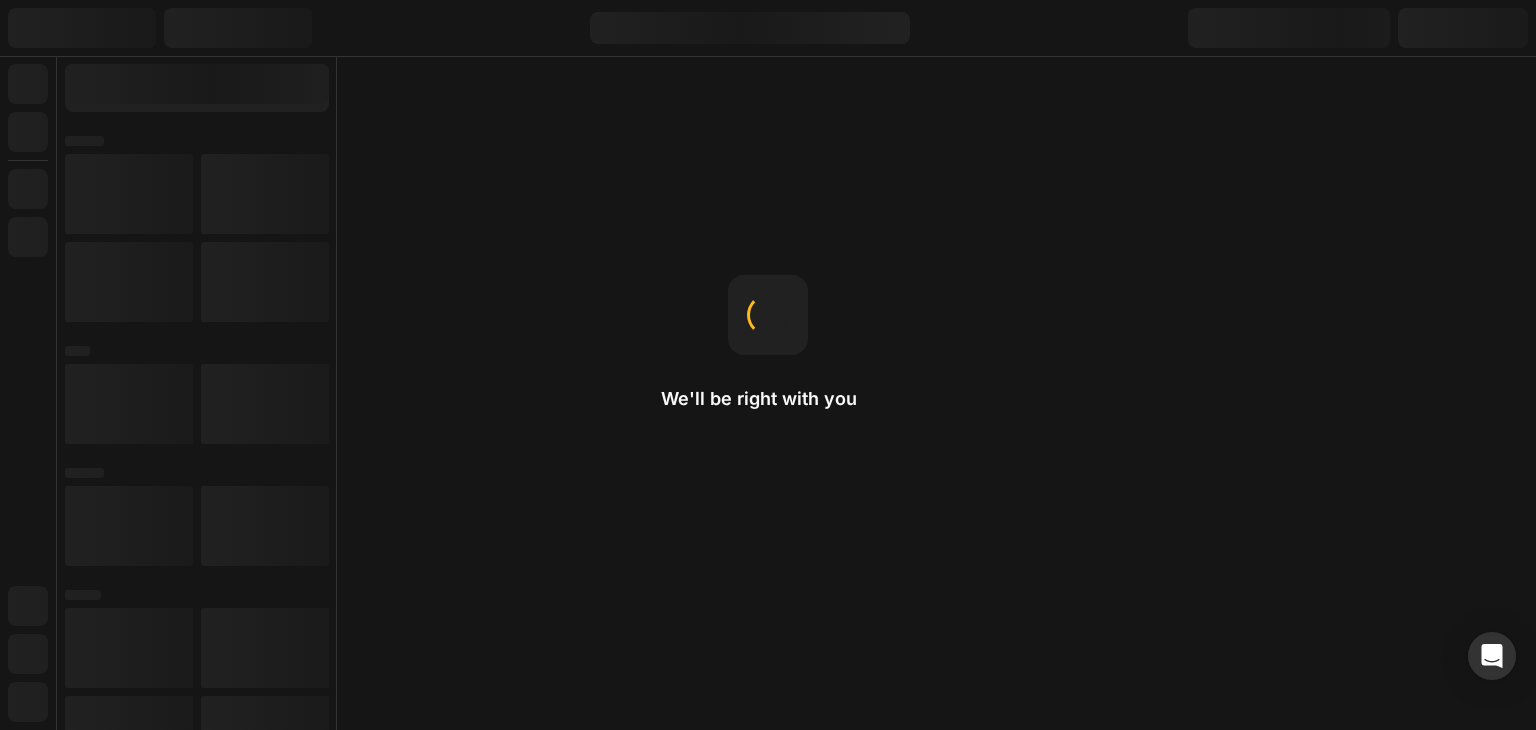 scroll, scrollTop: 0, scrollLeft: 0, axis: both 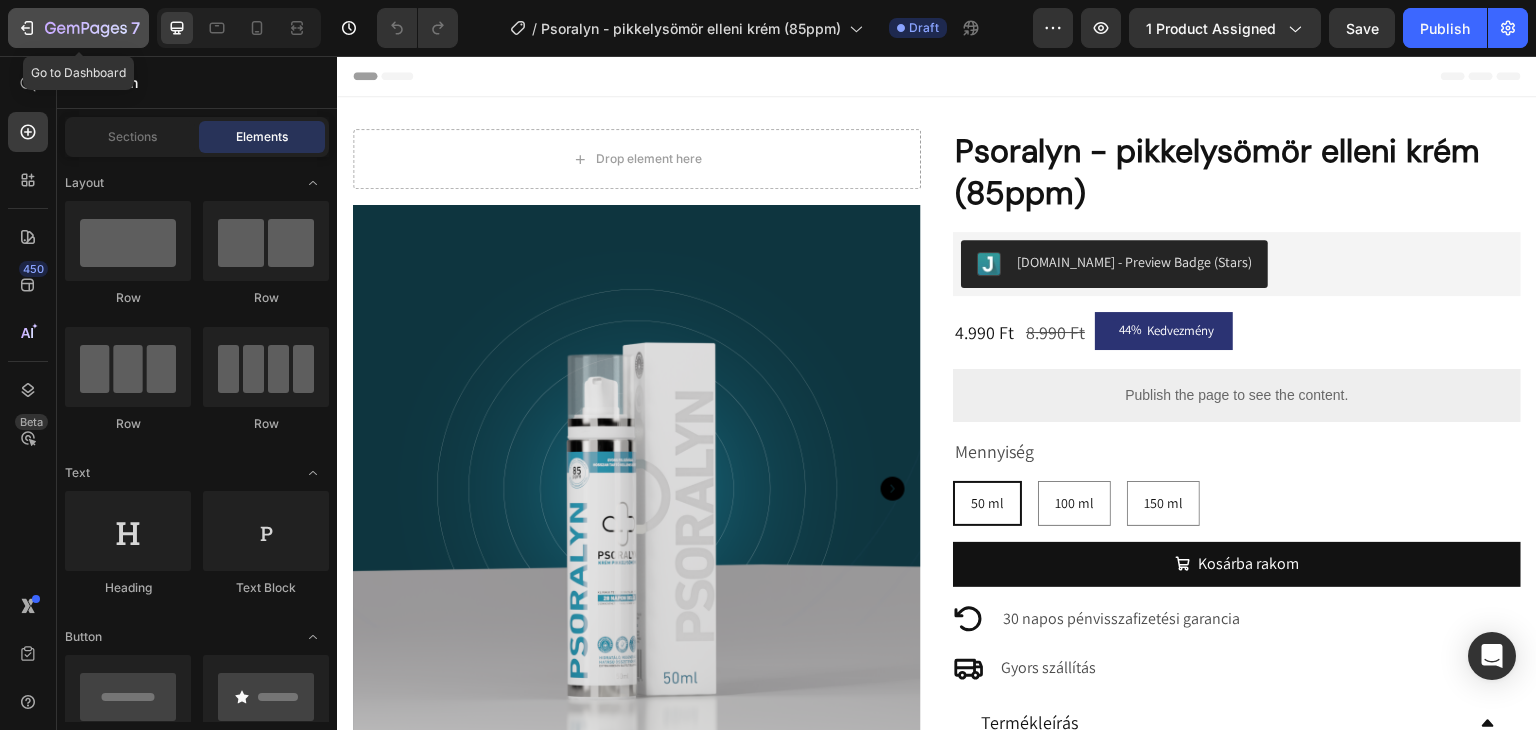 click on "7" 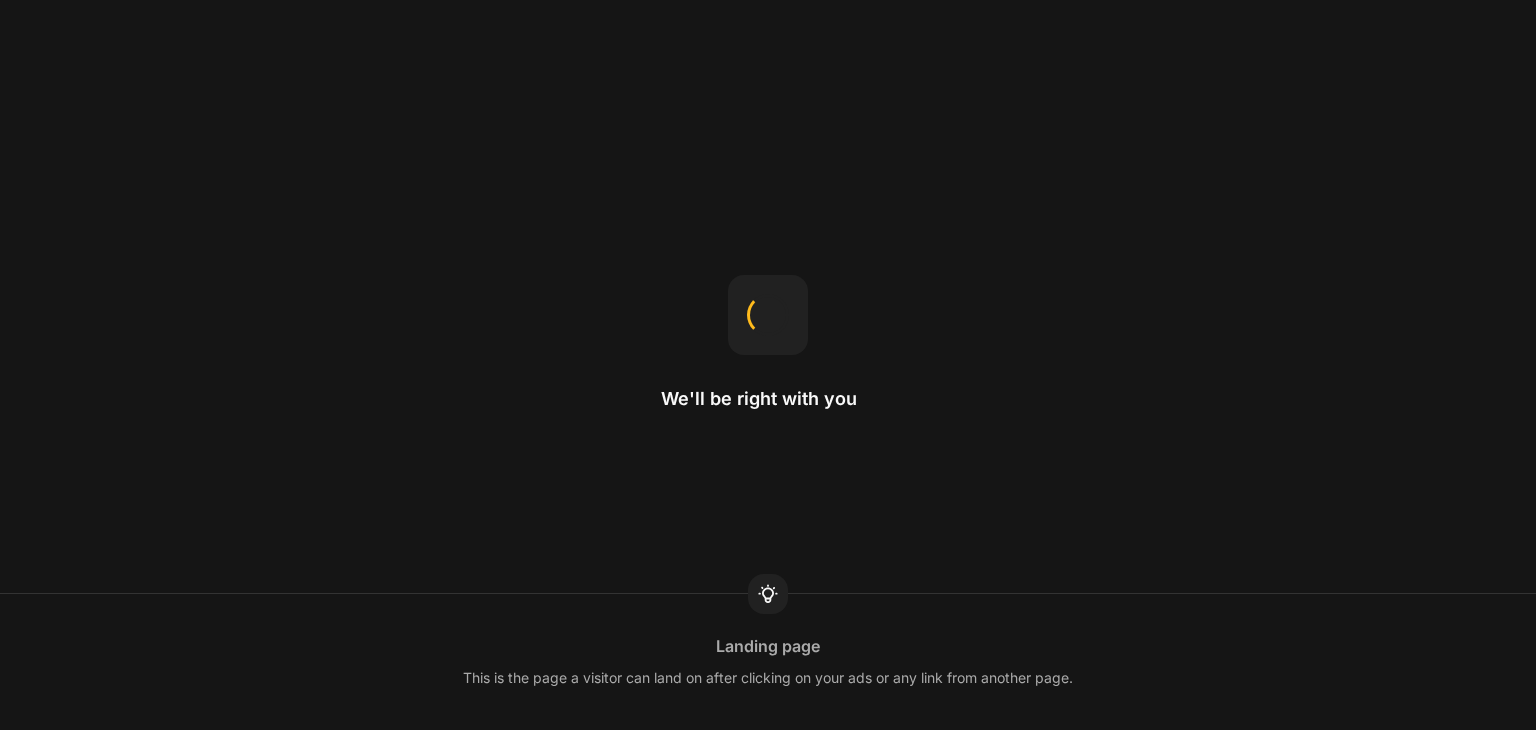 scroll, scrollTop: 0, scrollLeft: 0, axis: both 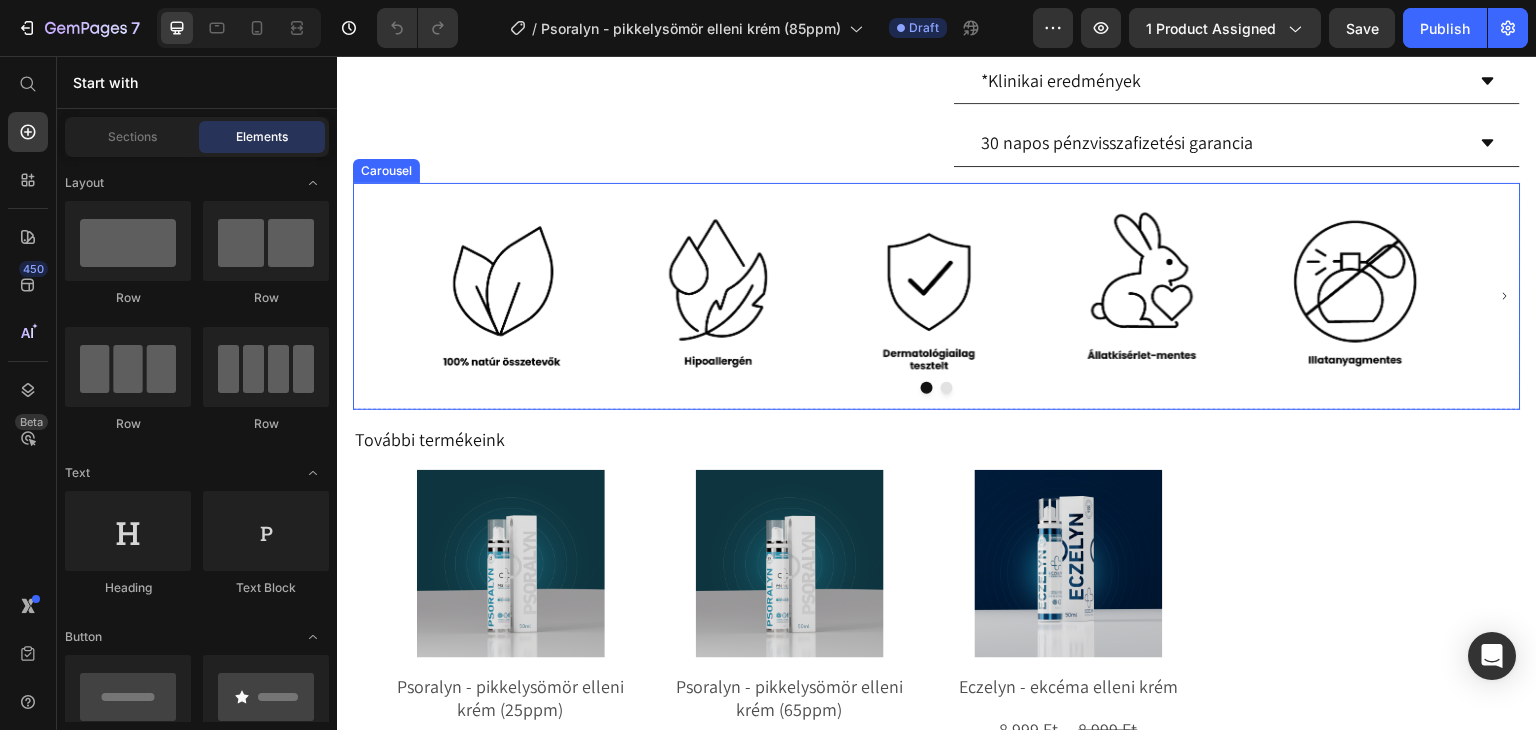 click at bounding box center (1505, 296) 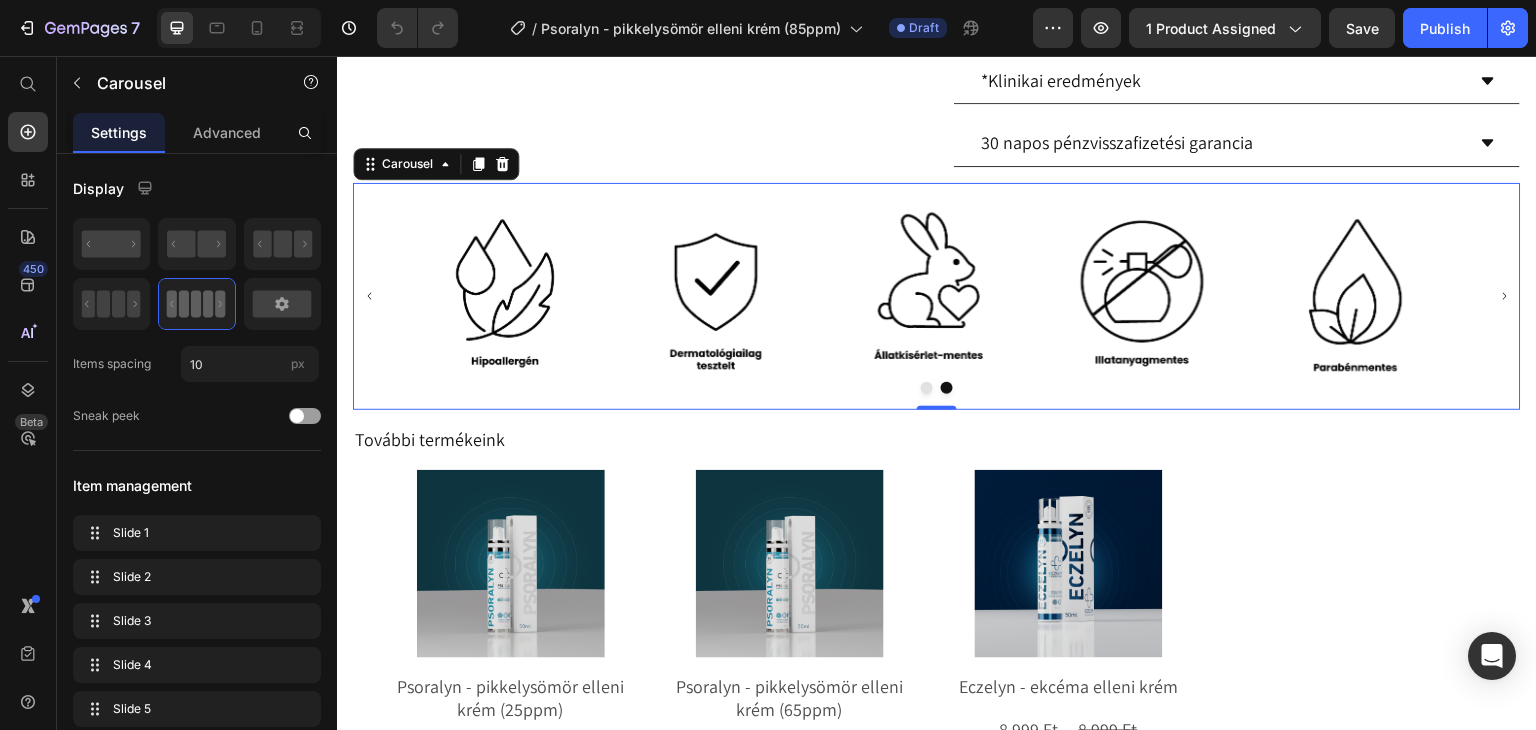click at bounding box center (1505, 296) 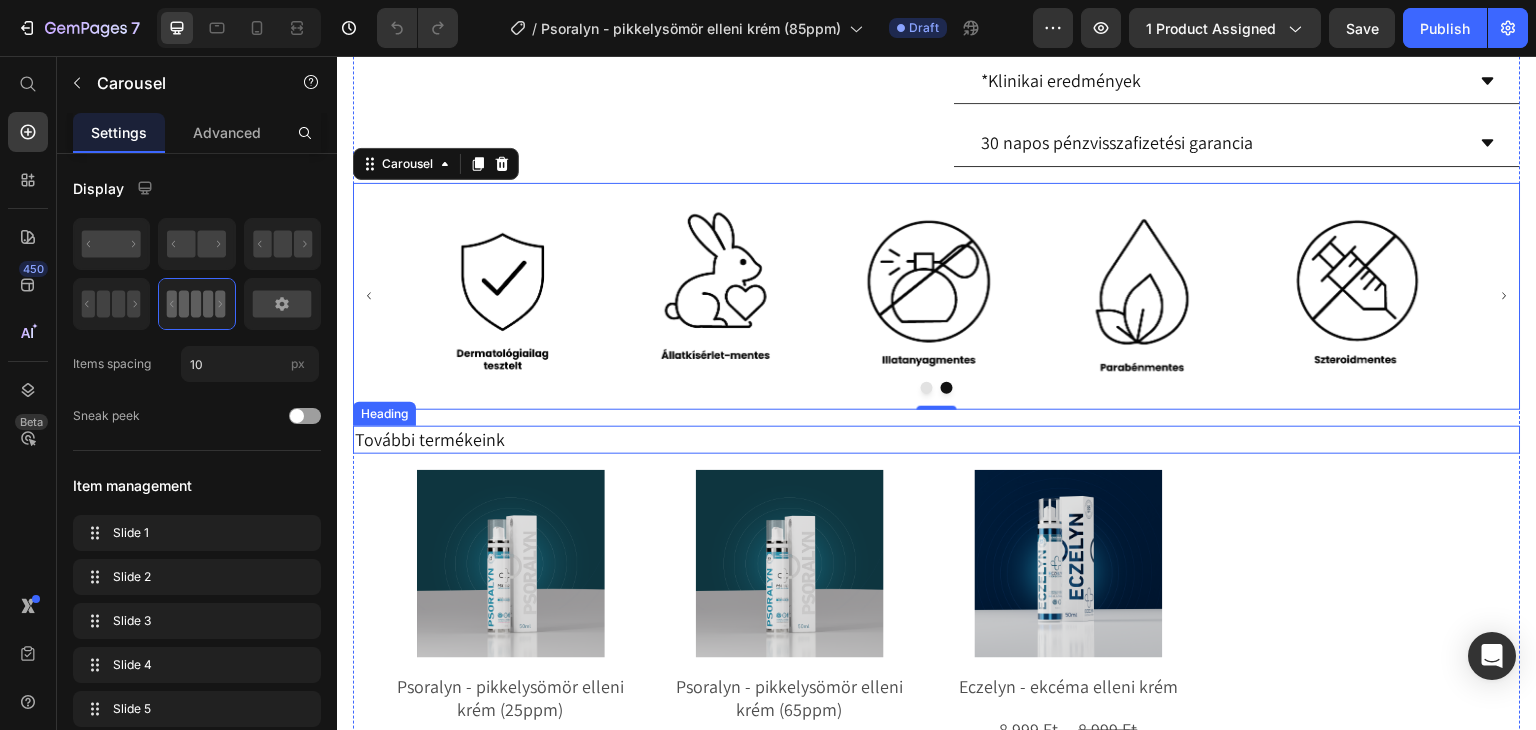 type 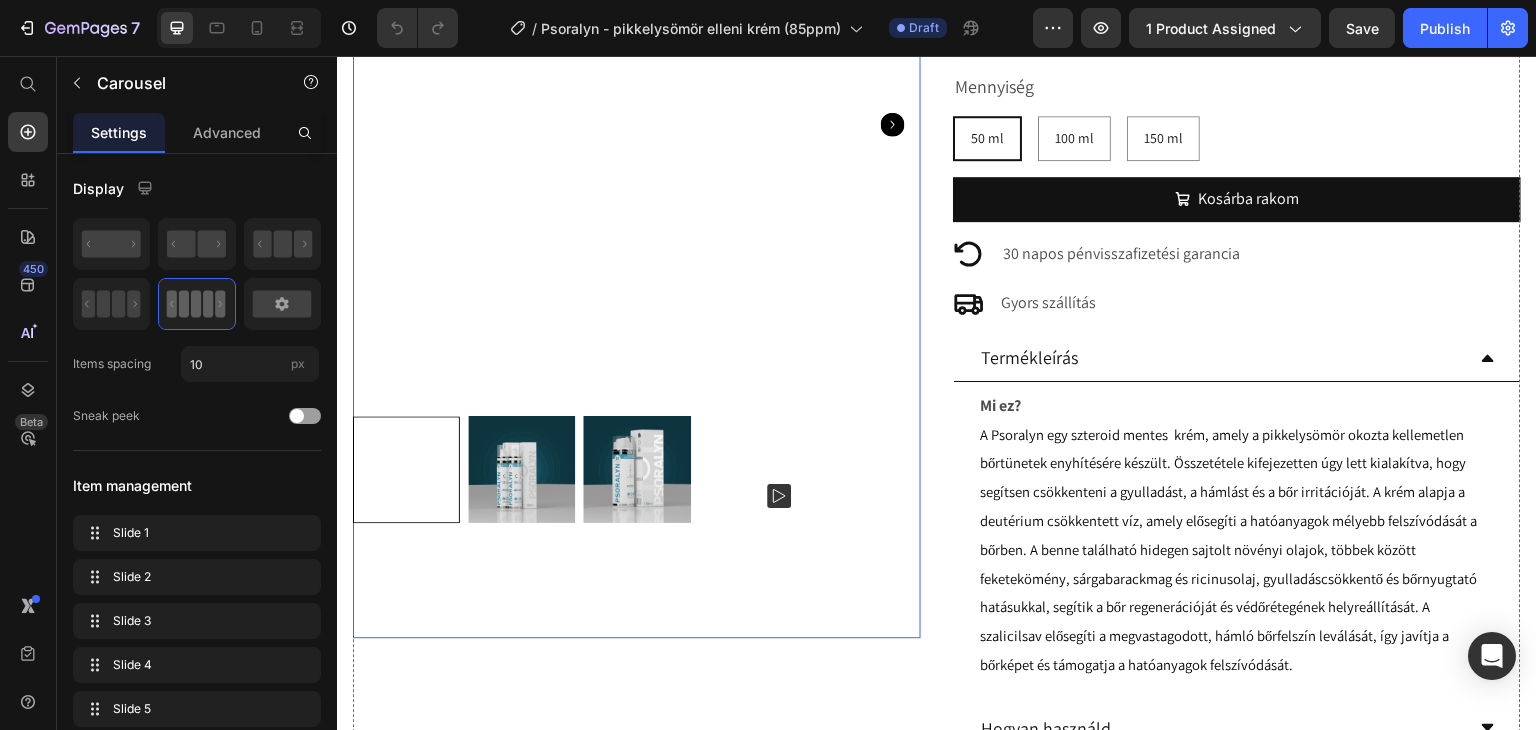 scroll, scrollTop: 400, scrollLeft: 0, axis: vertical 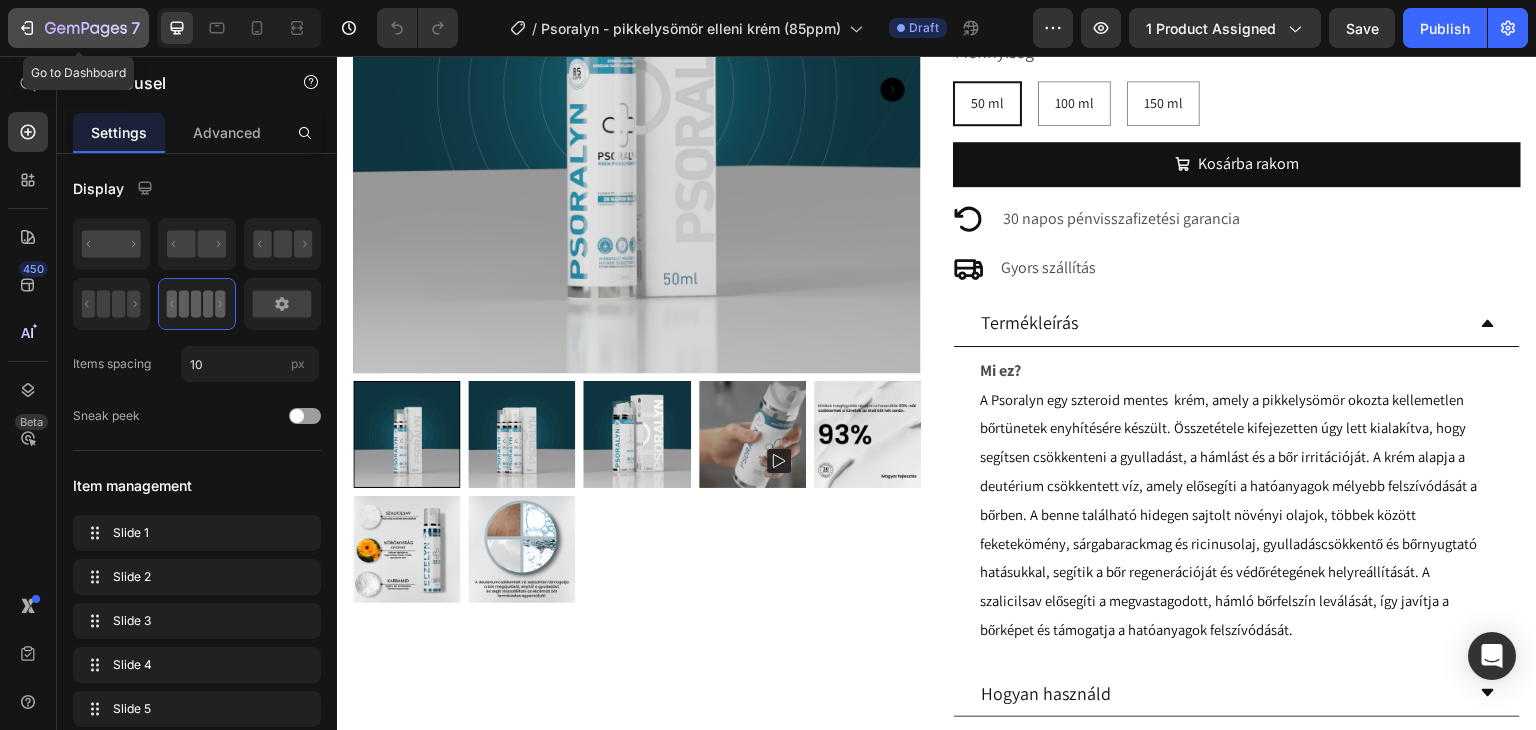 click 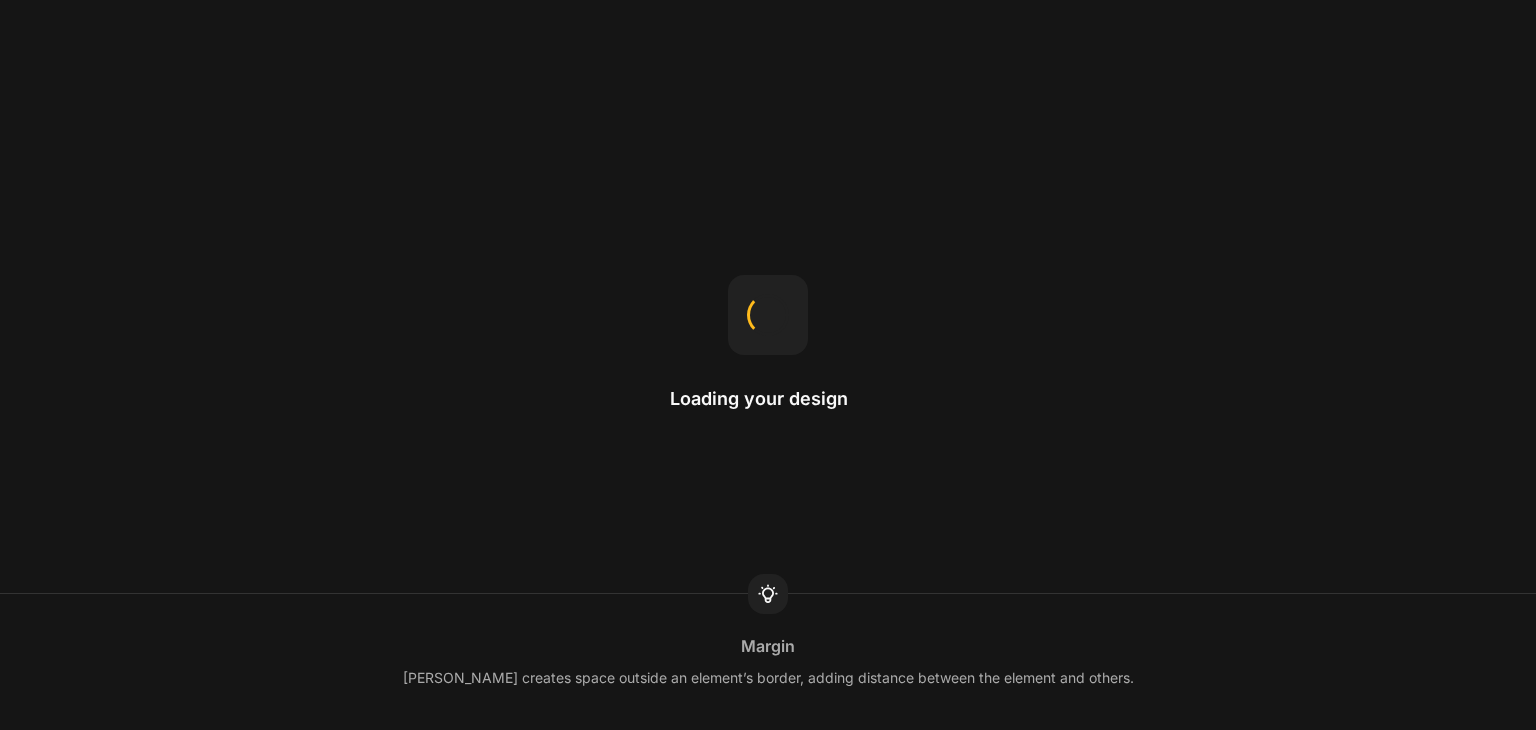 scroll, scrollTop: 0, scrollLeft: 0, axis: both 